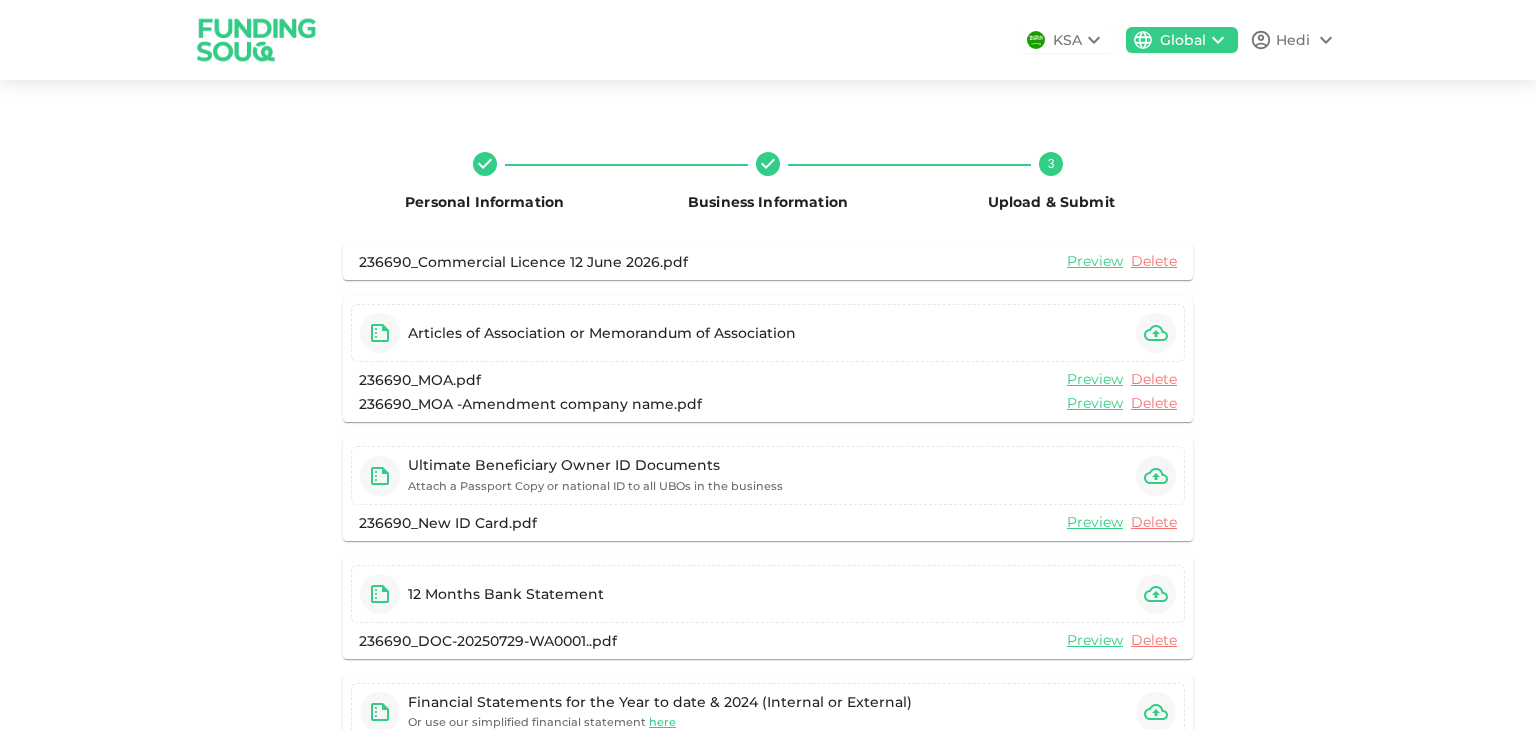 scroll, scrollTop: 0, scrollLeft: 0, axis: both 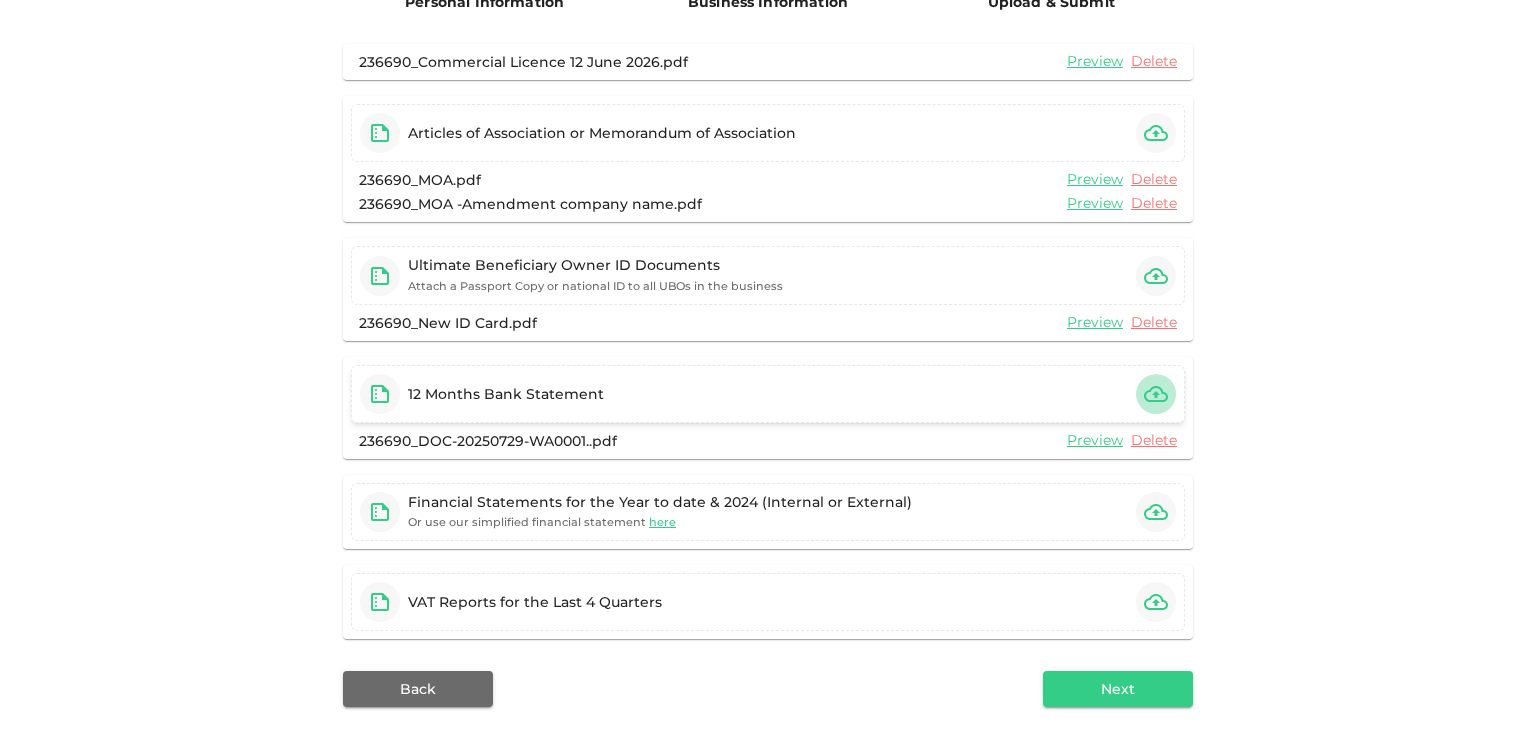 click 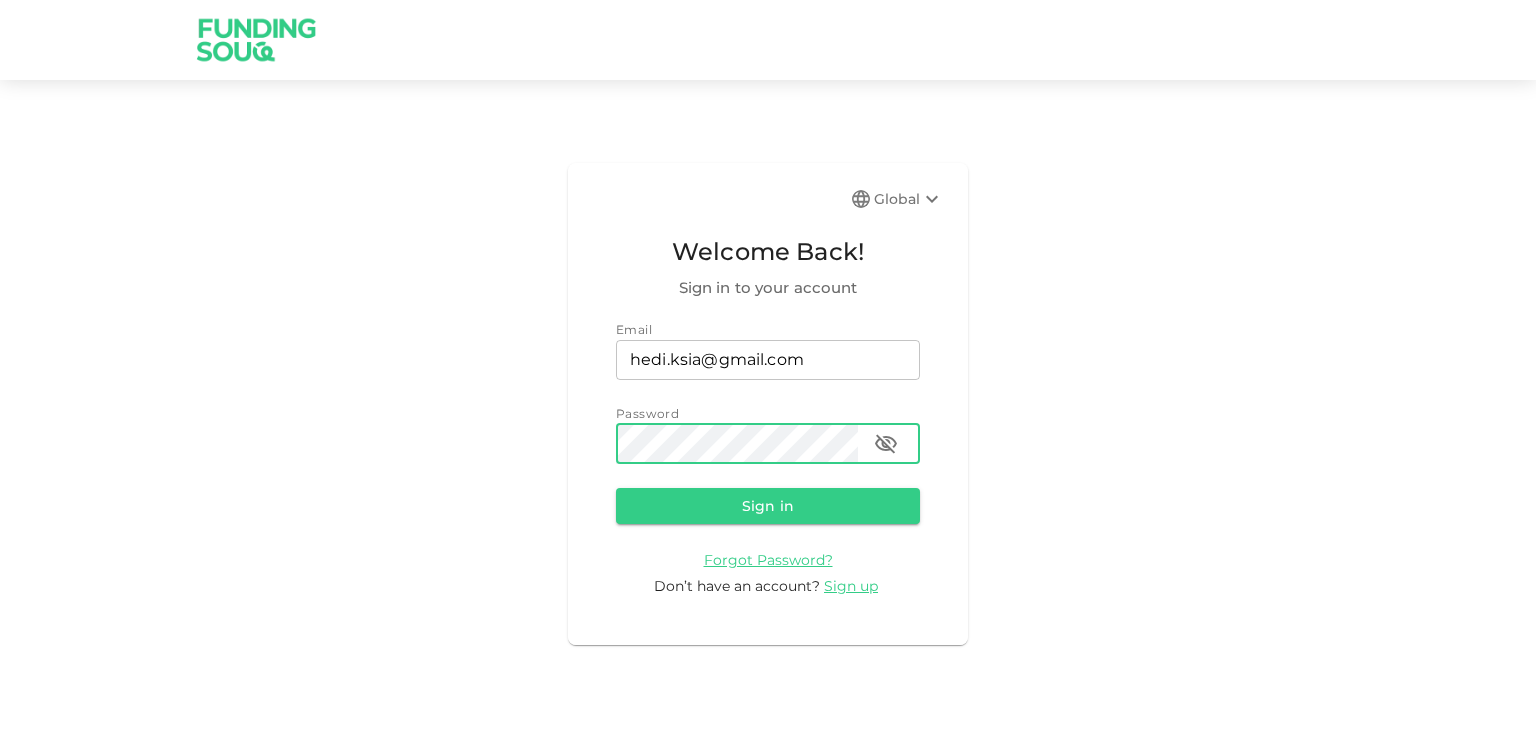 scroll, scrollTop: 0, scrollLeft: 0, axis: both 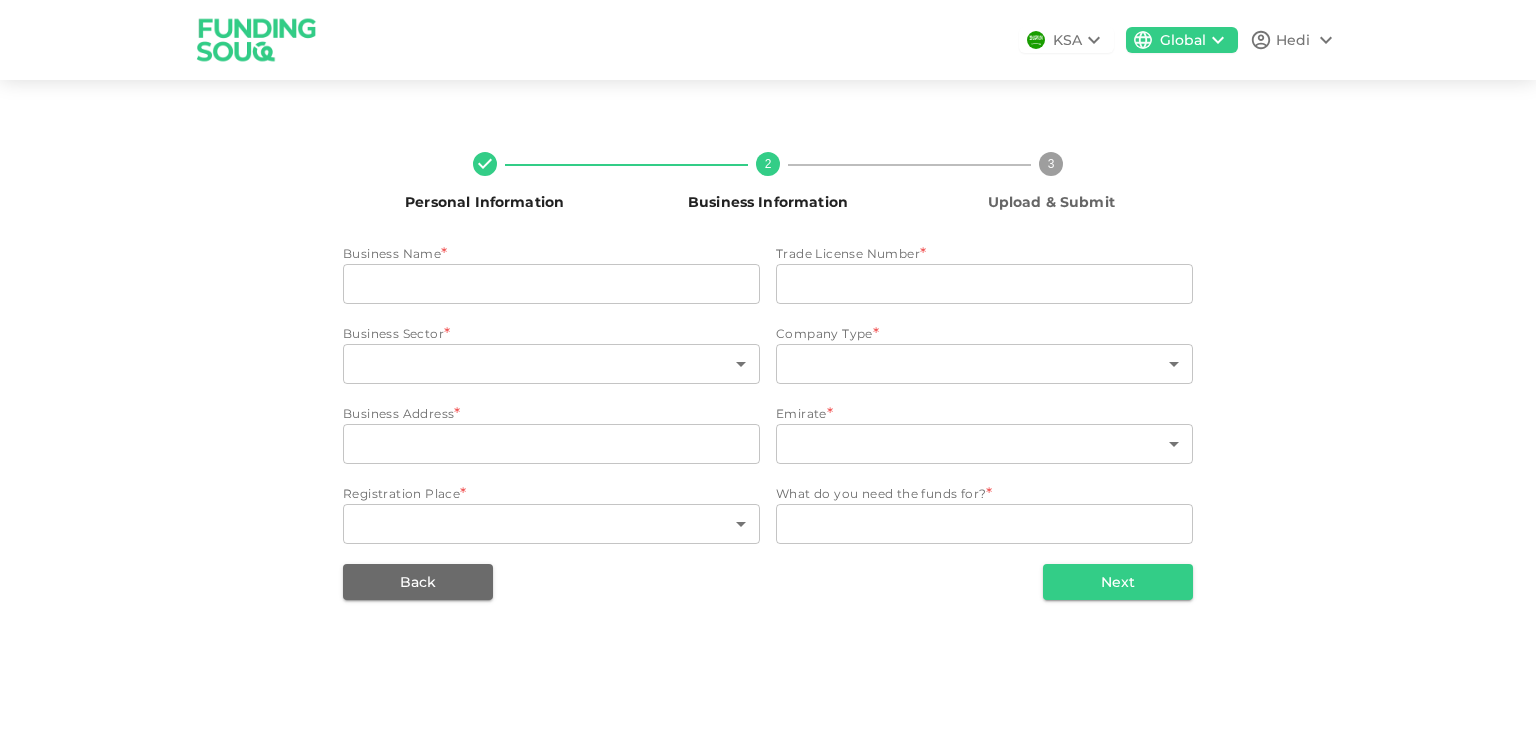 type on "DAR MYRINA GIFTS TRADING LLC" 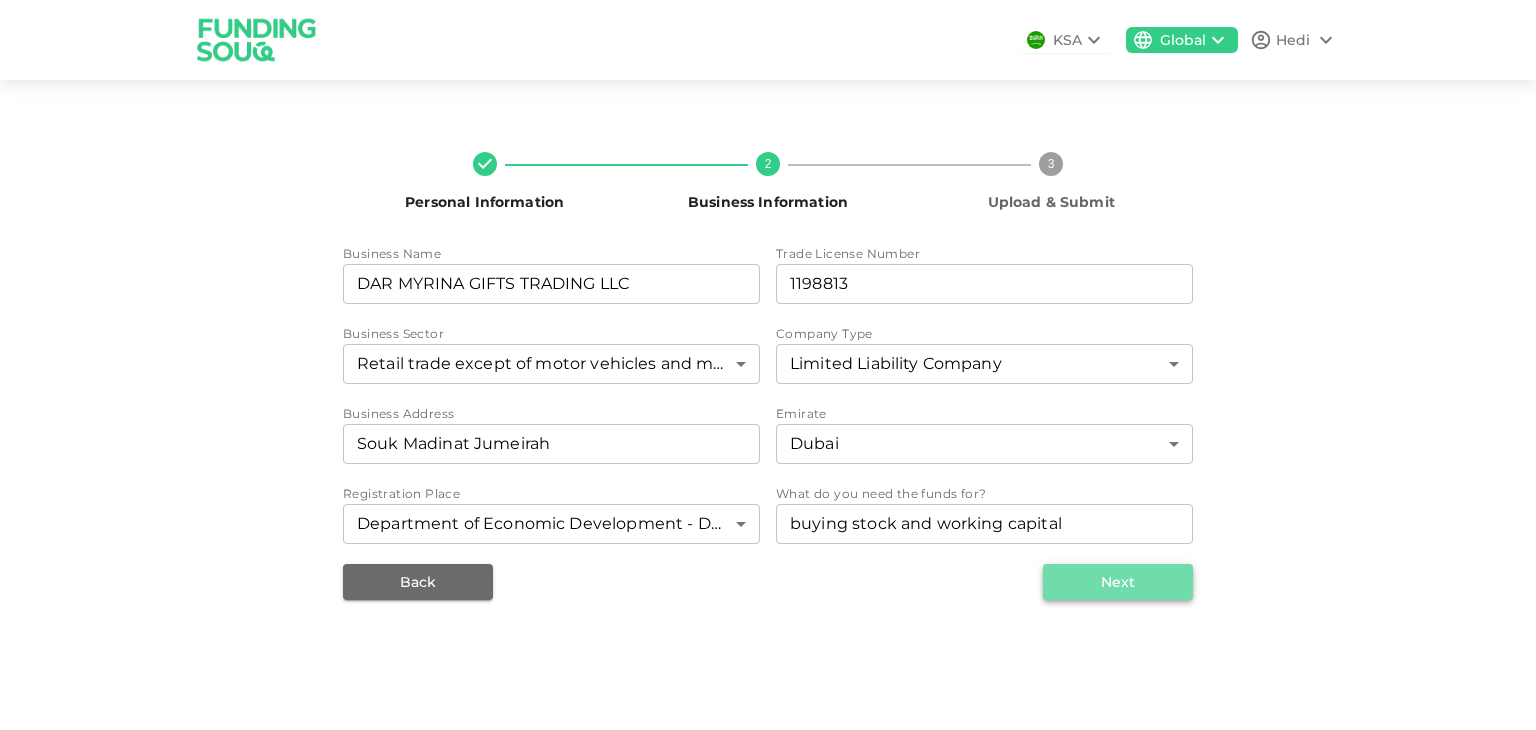 click on "Next" at bounding box center (1118, 582) 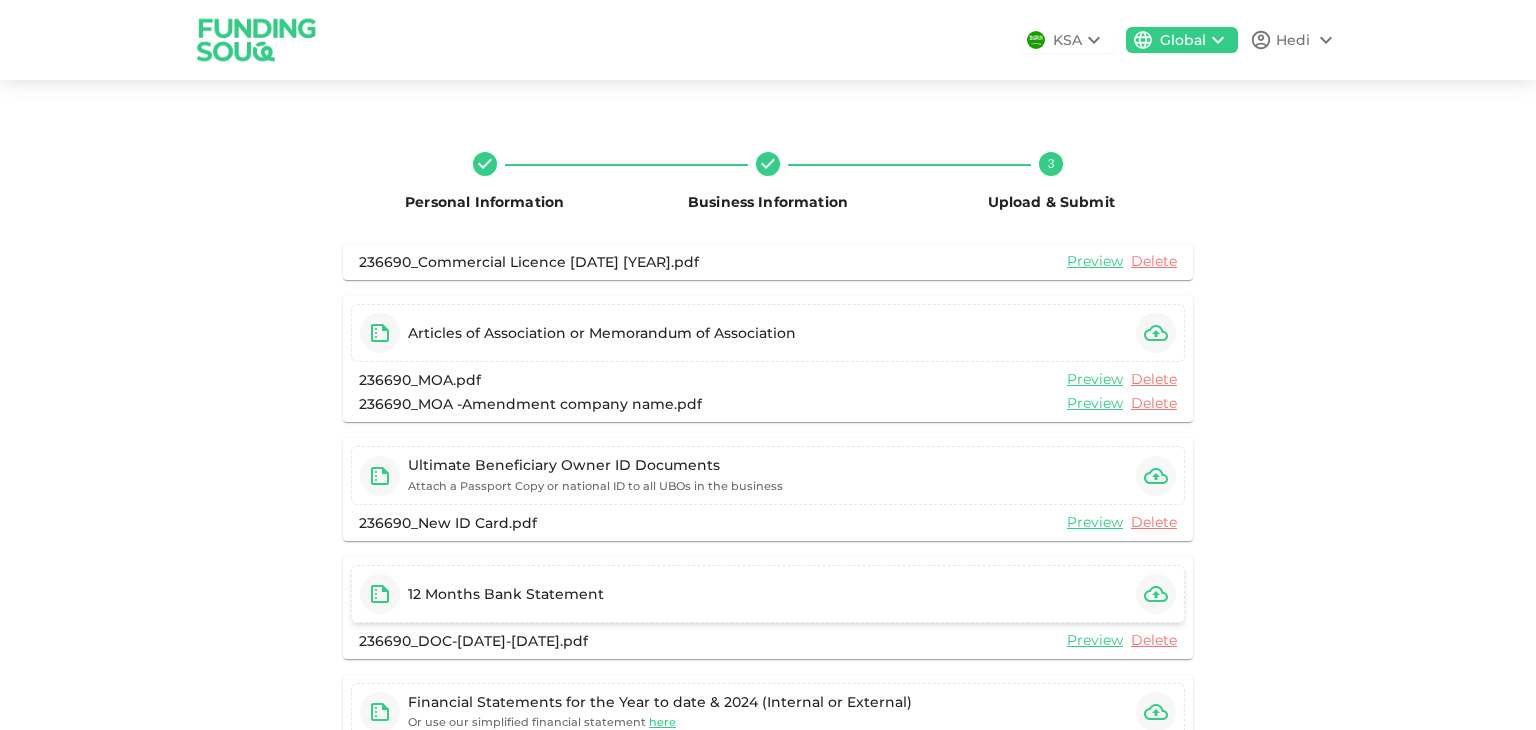 click 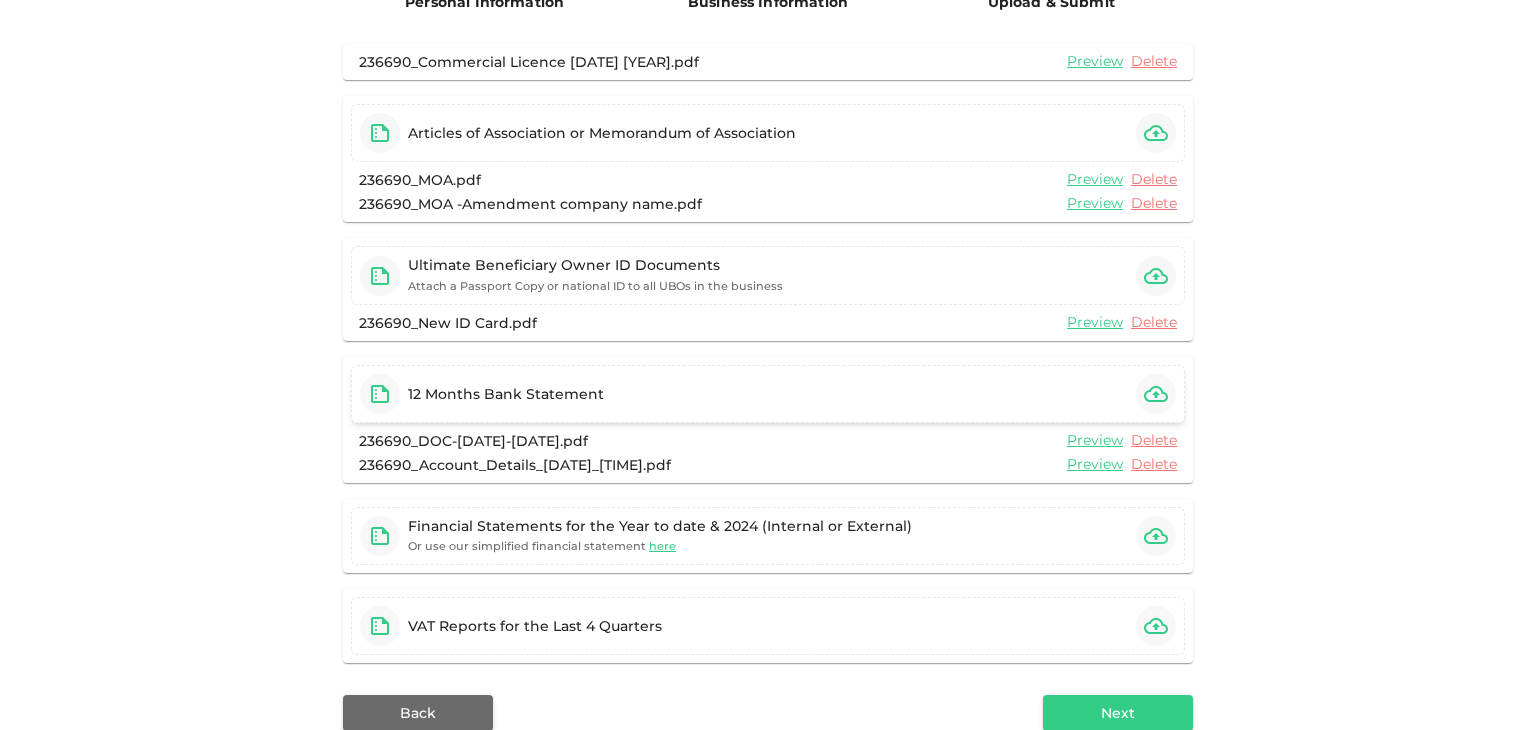 scroll, scrollTop: 240, scrollLeft: 0, axis: vertical 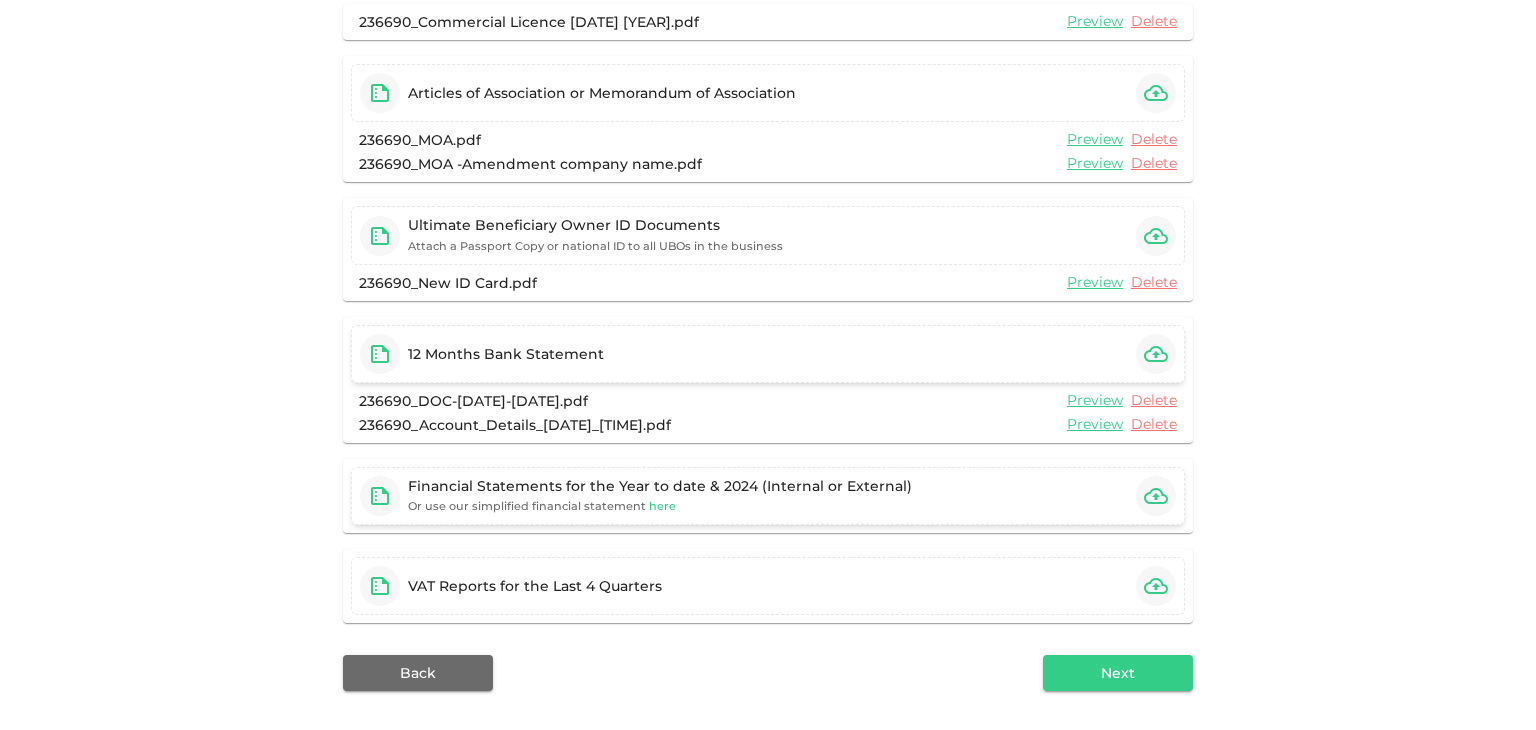 click on "here" at bounding box center [662, 506] 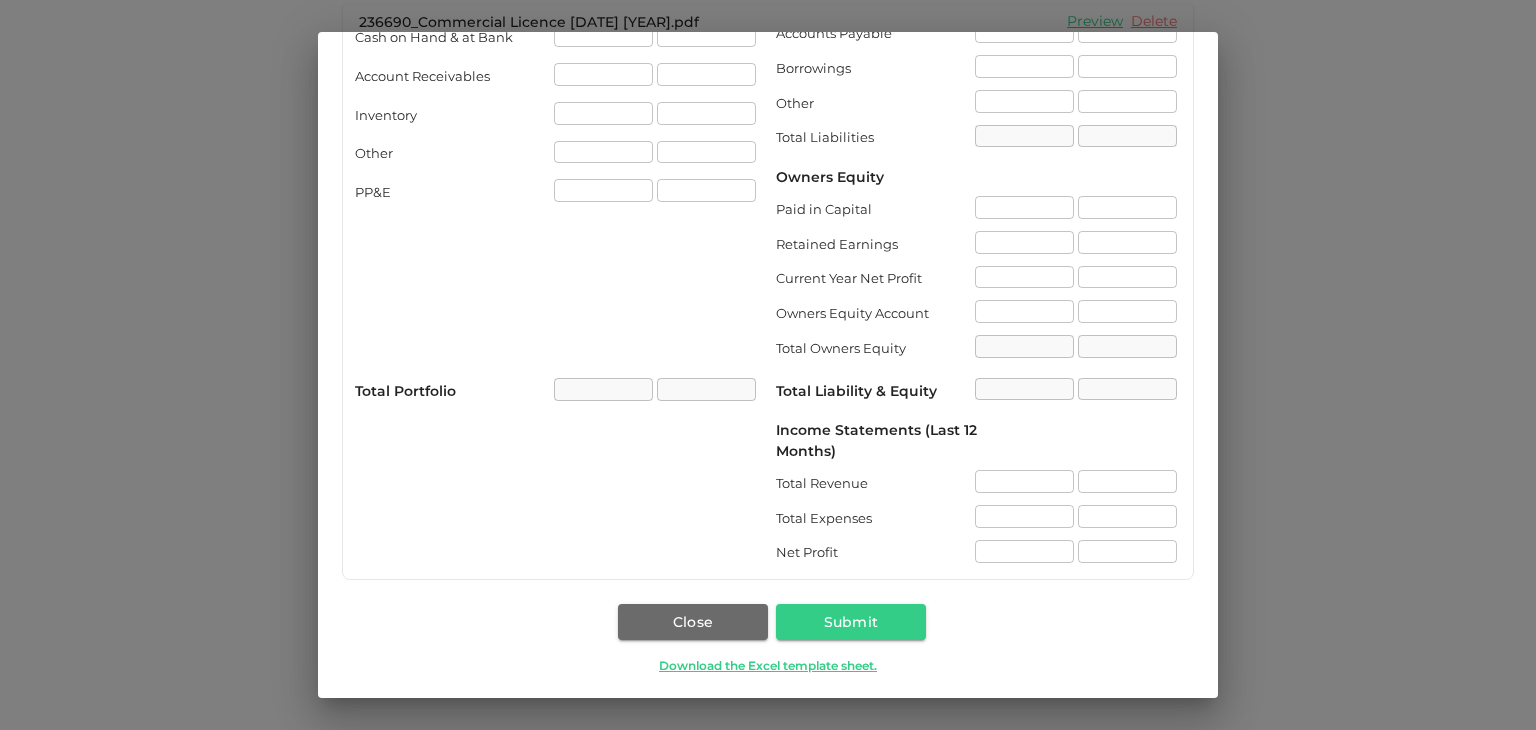 scroll, scrollTop: 144, scrollLeft: 0, axis: vertical 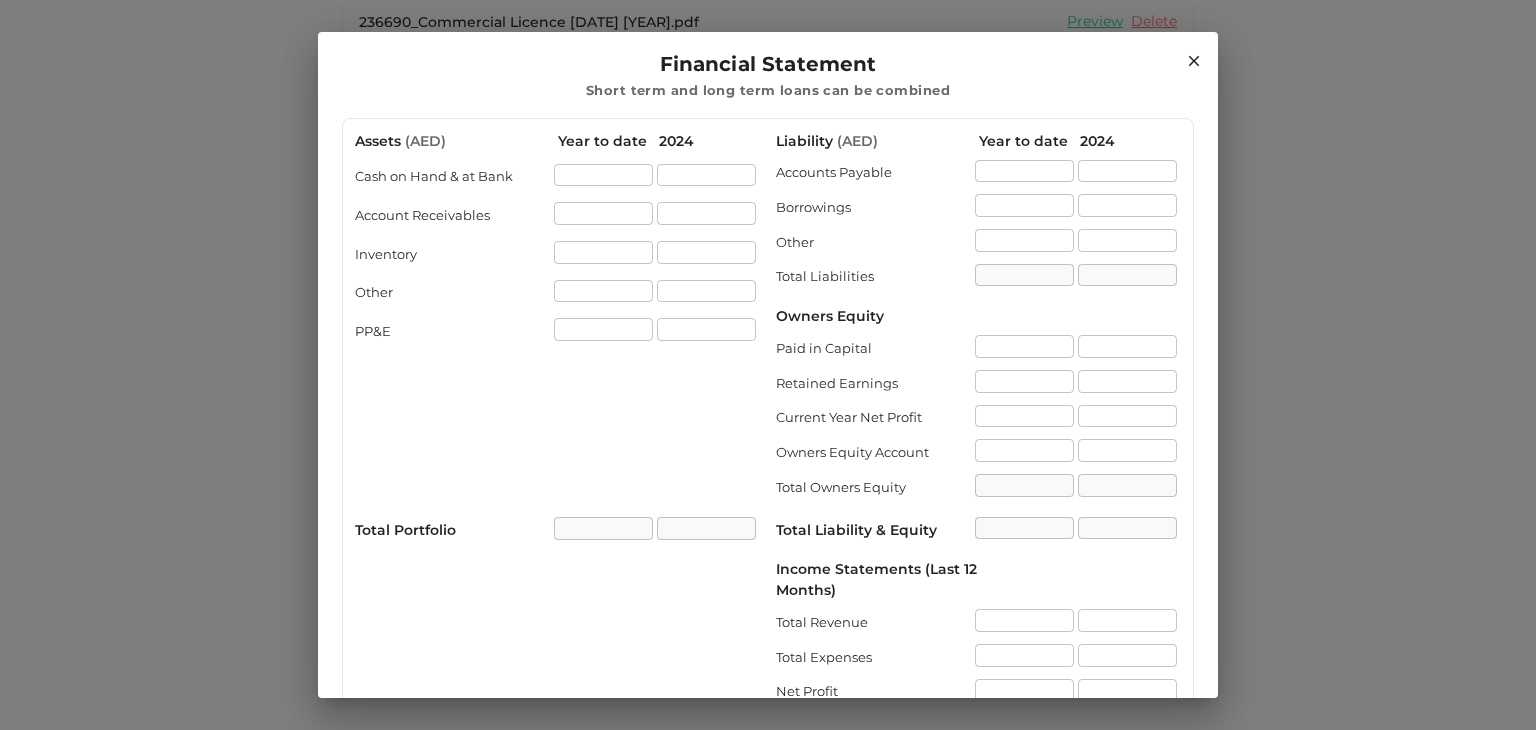 click 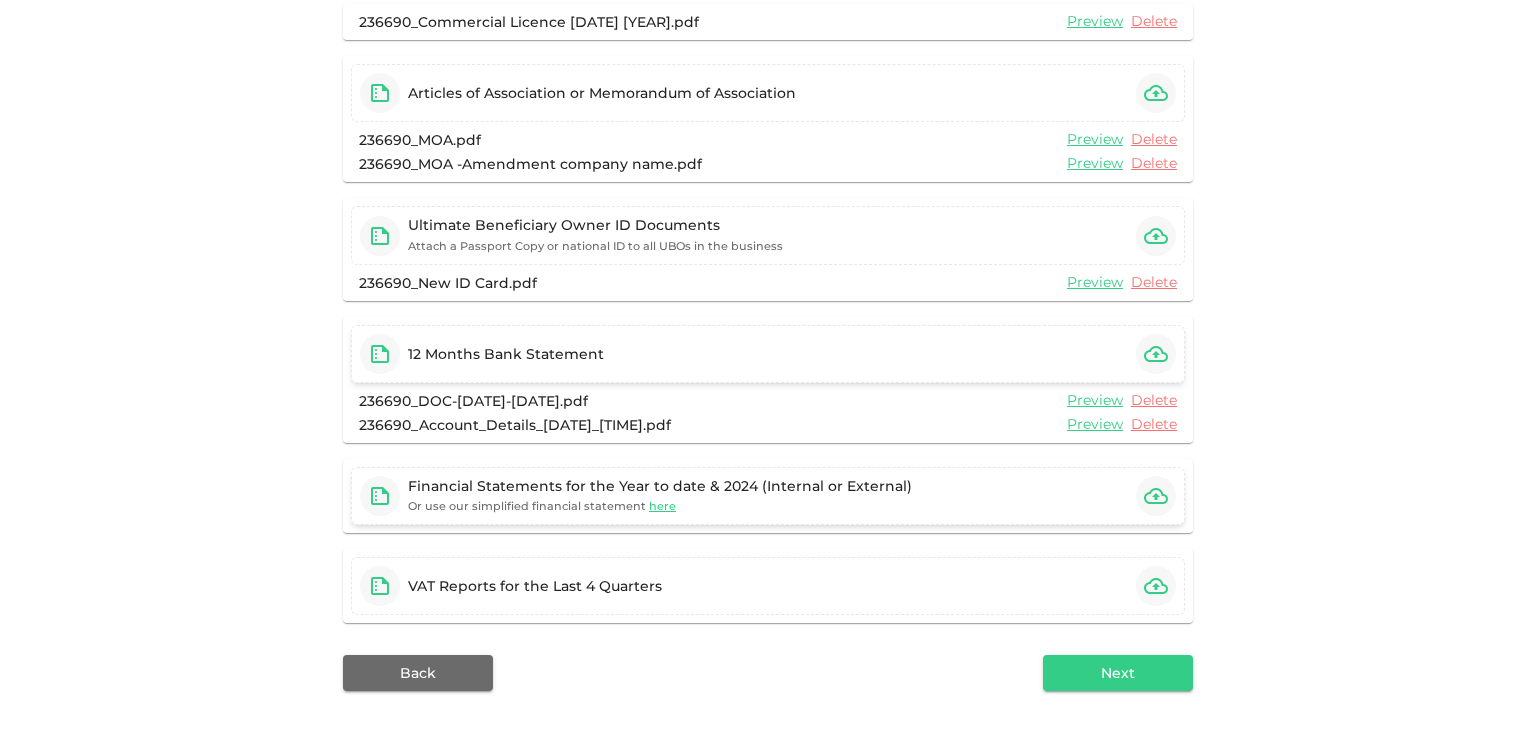 click 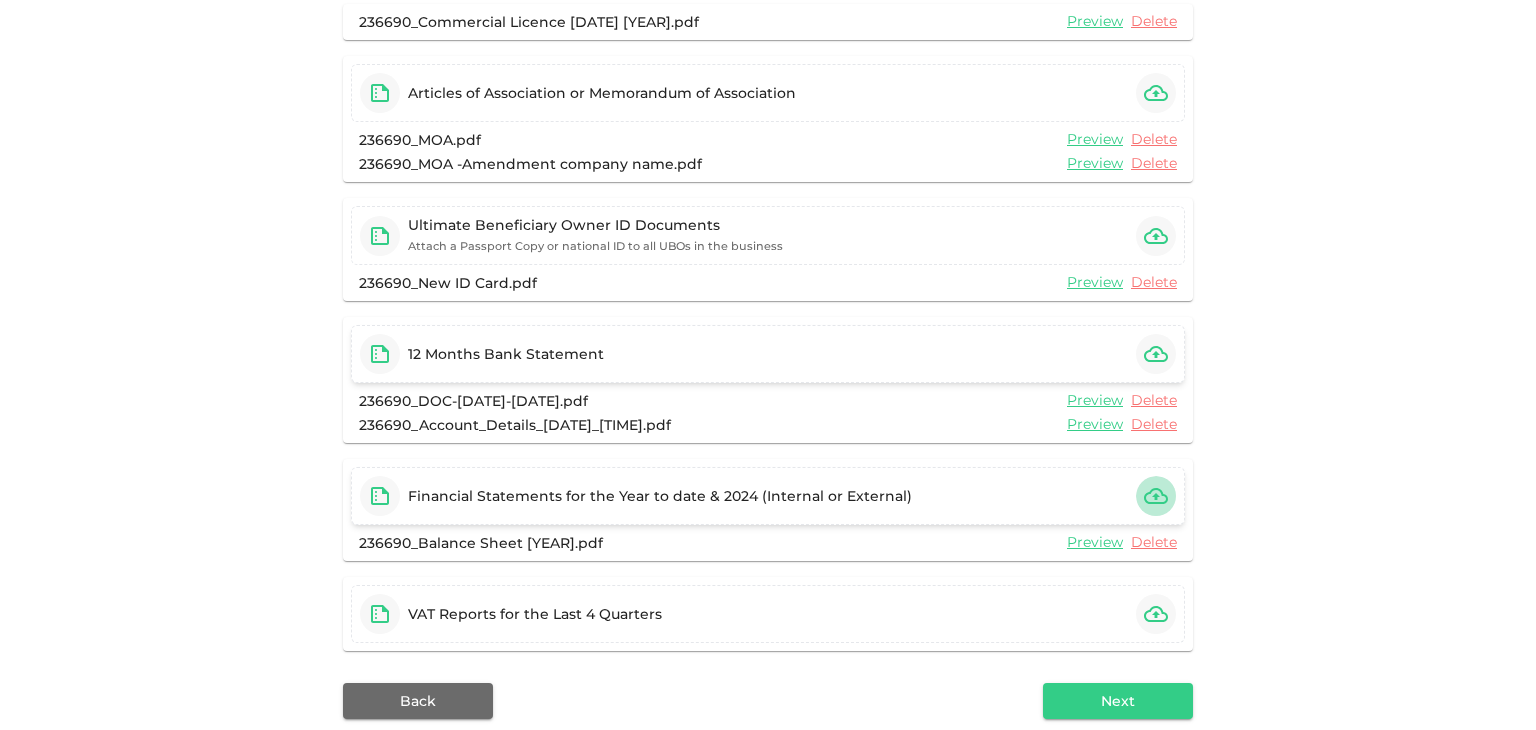 click 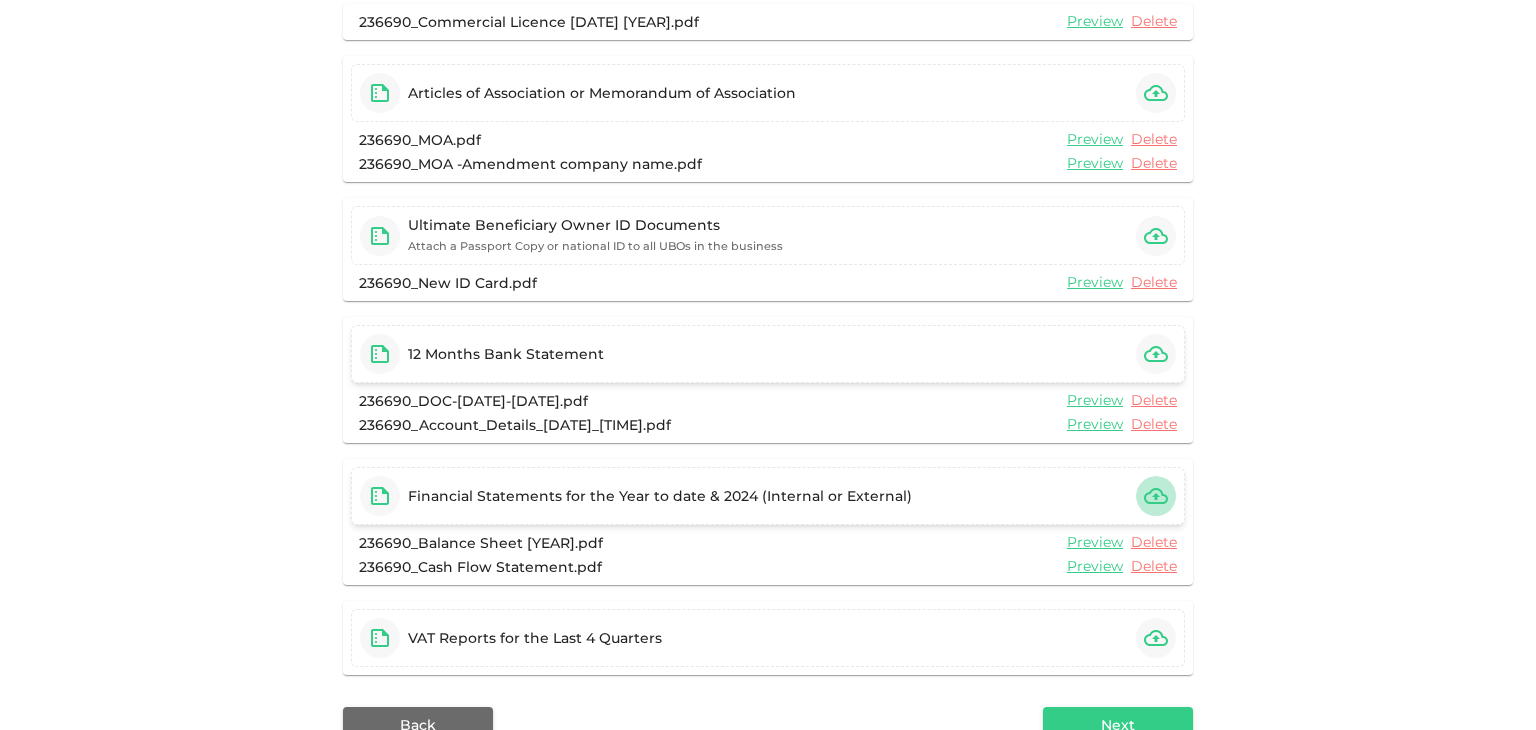 click 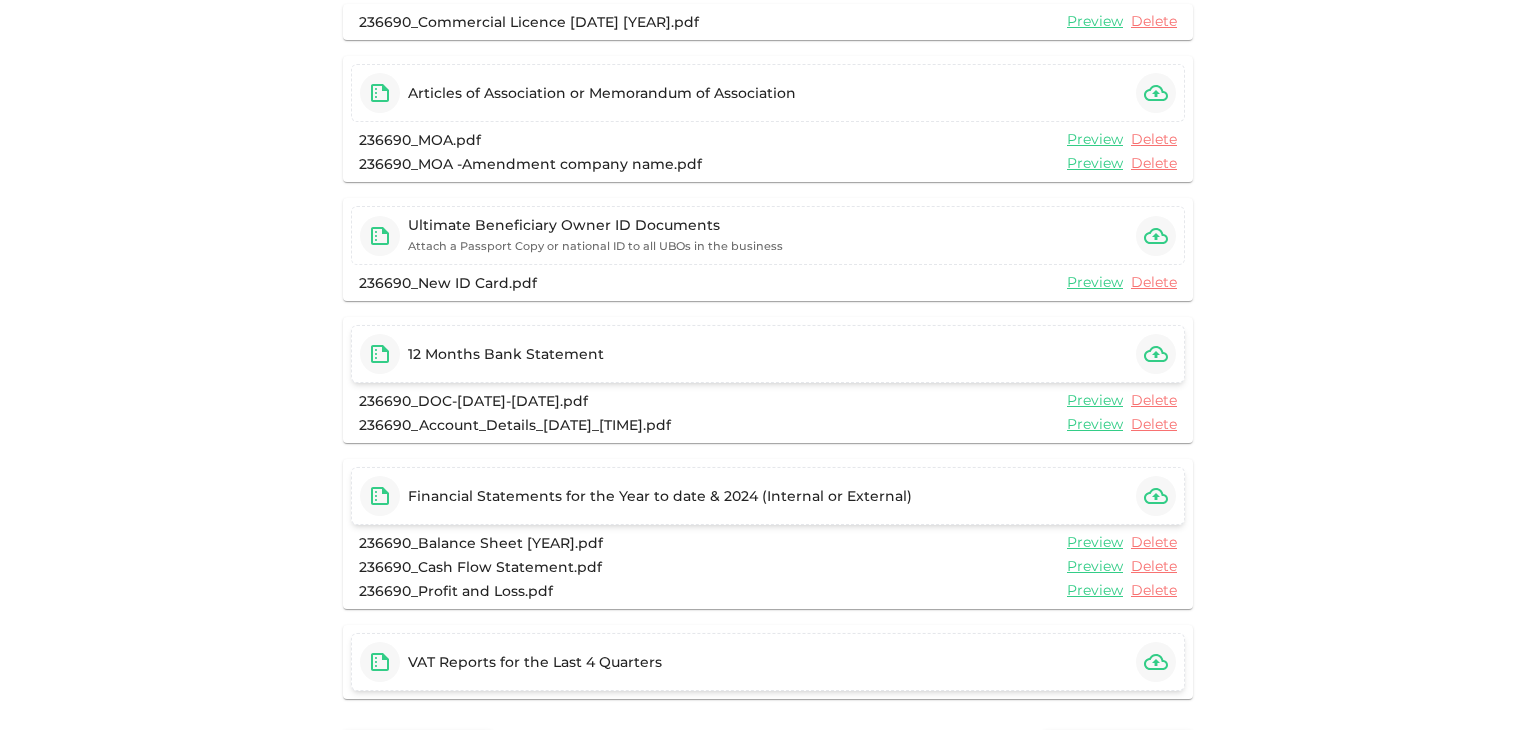 click 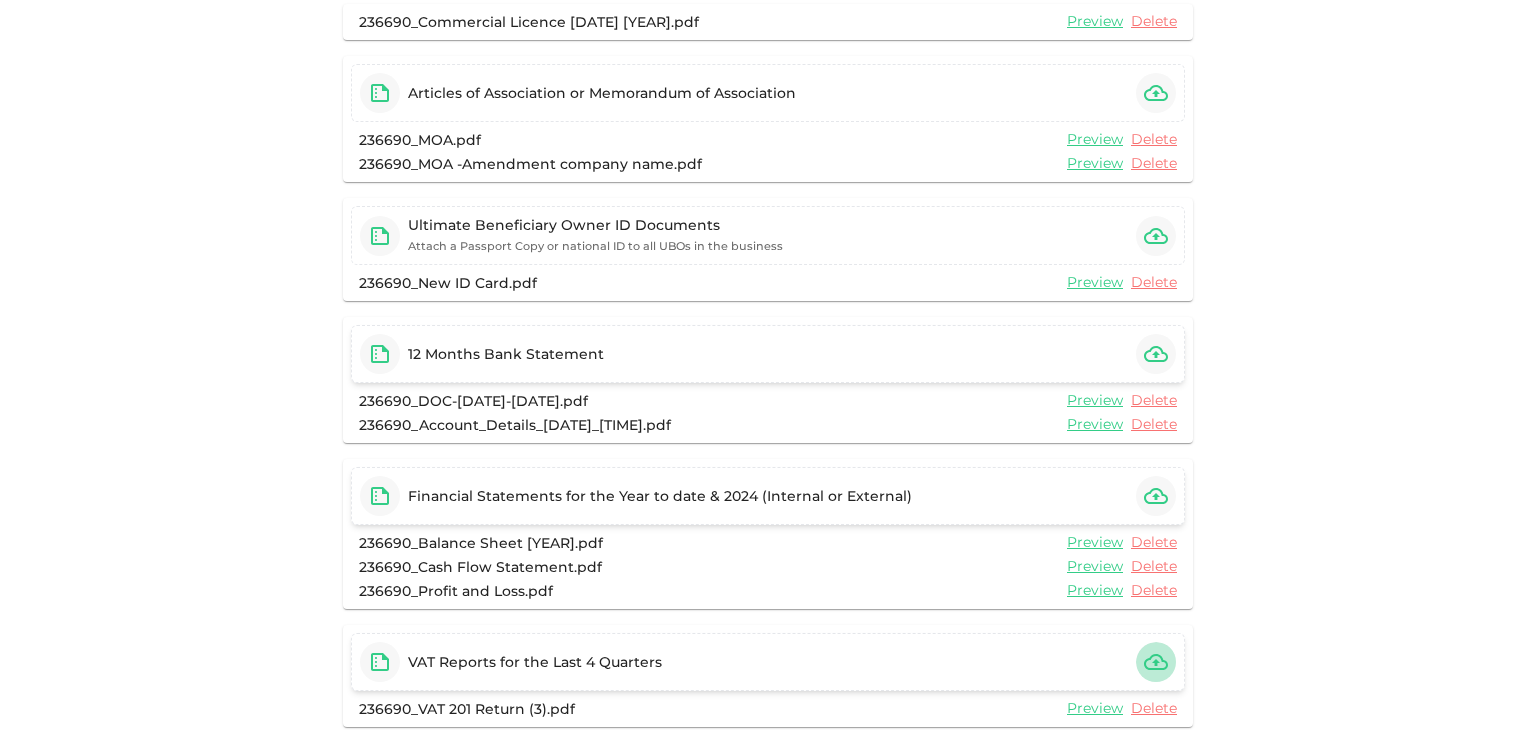 click 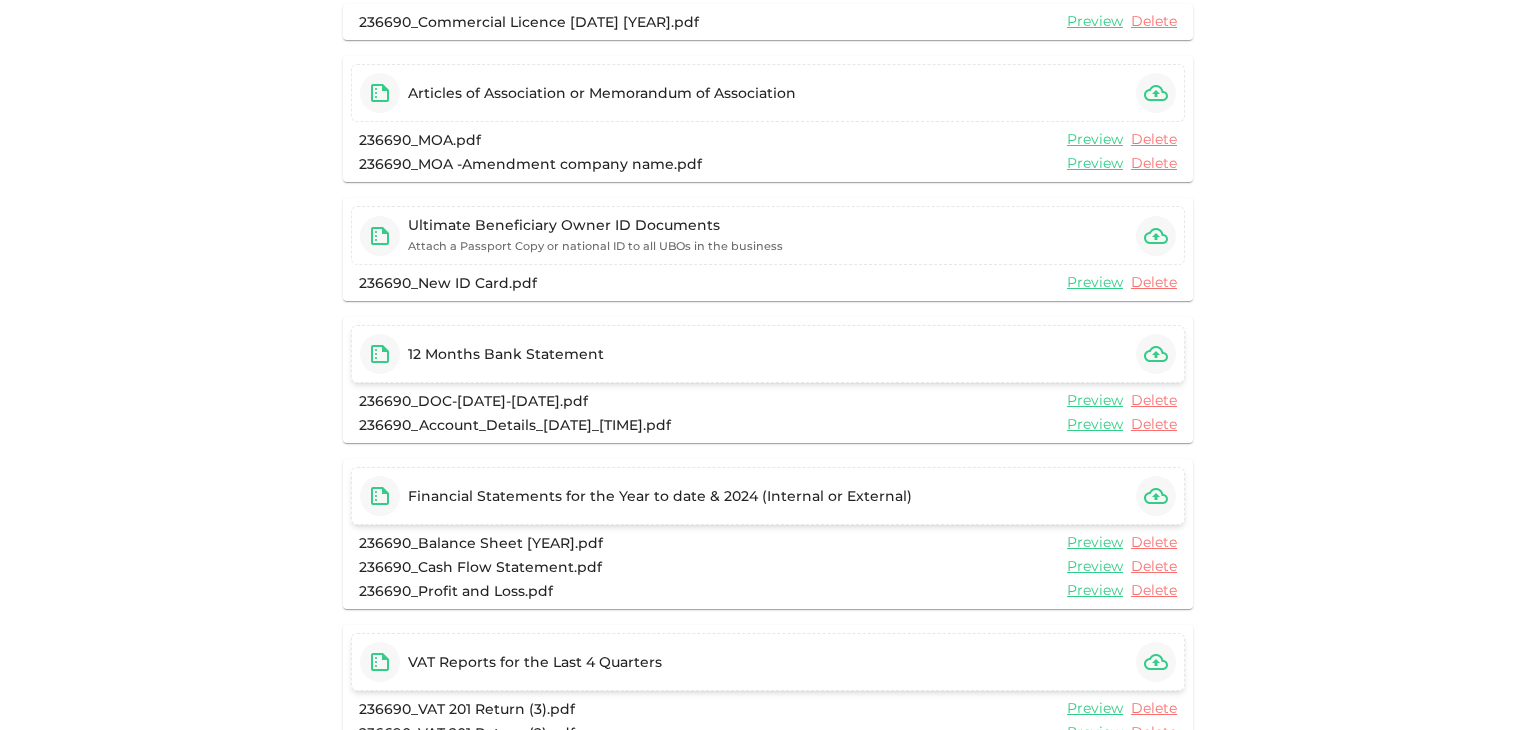 click 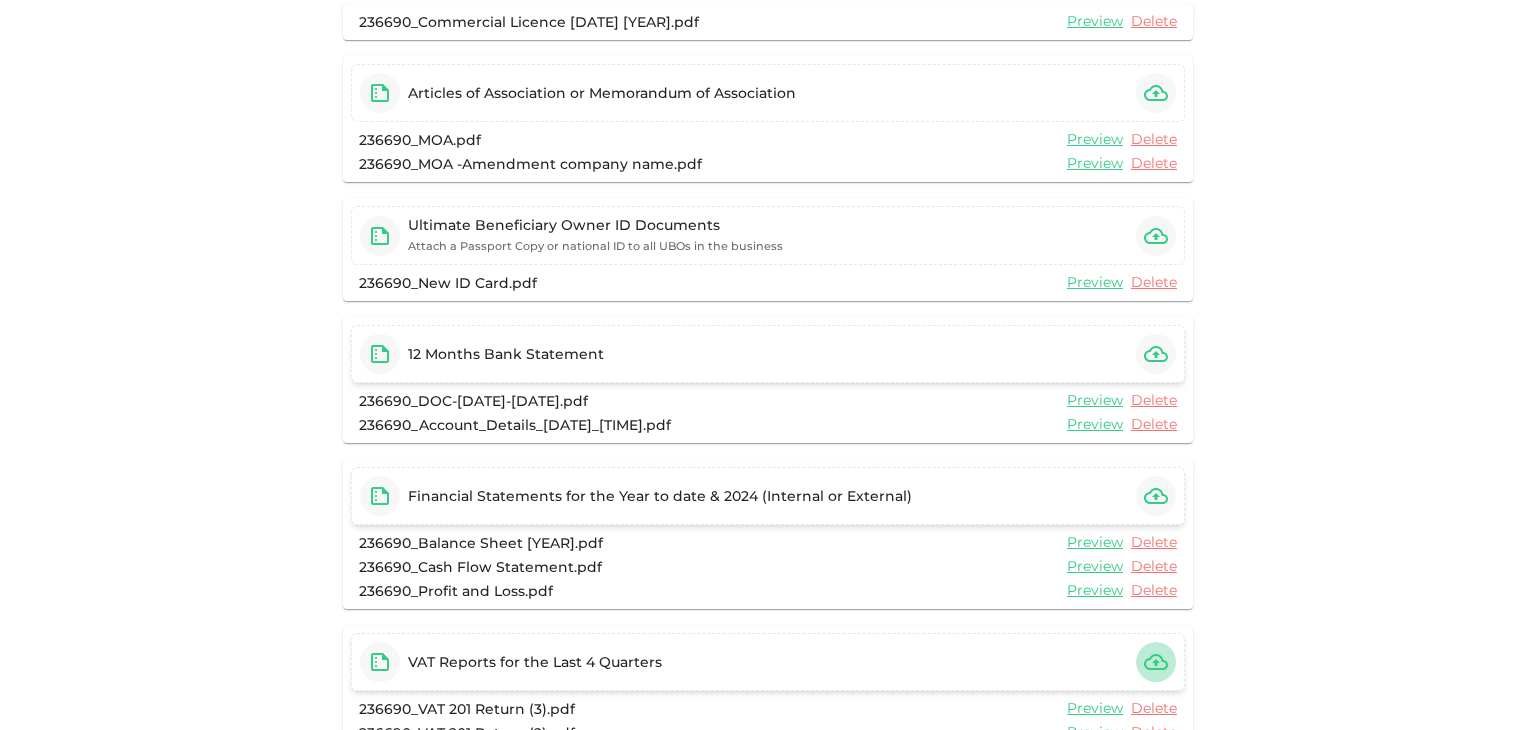 click 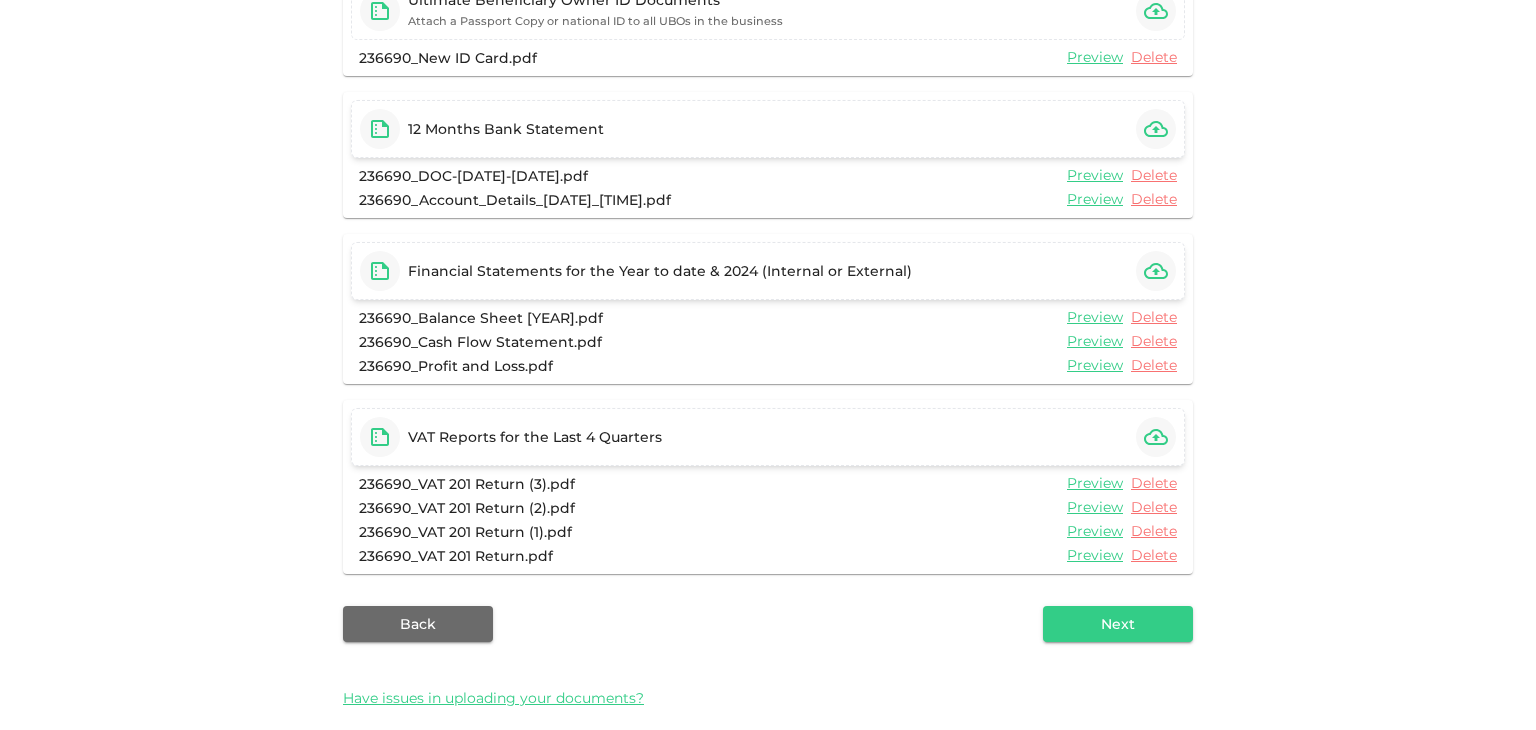 scroll, scrollTop: 480, scrollLeft: 0, axis: vertical 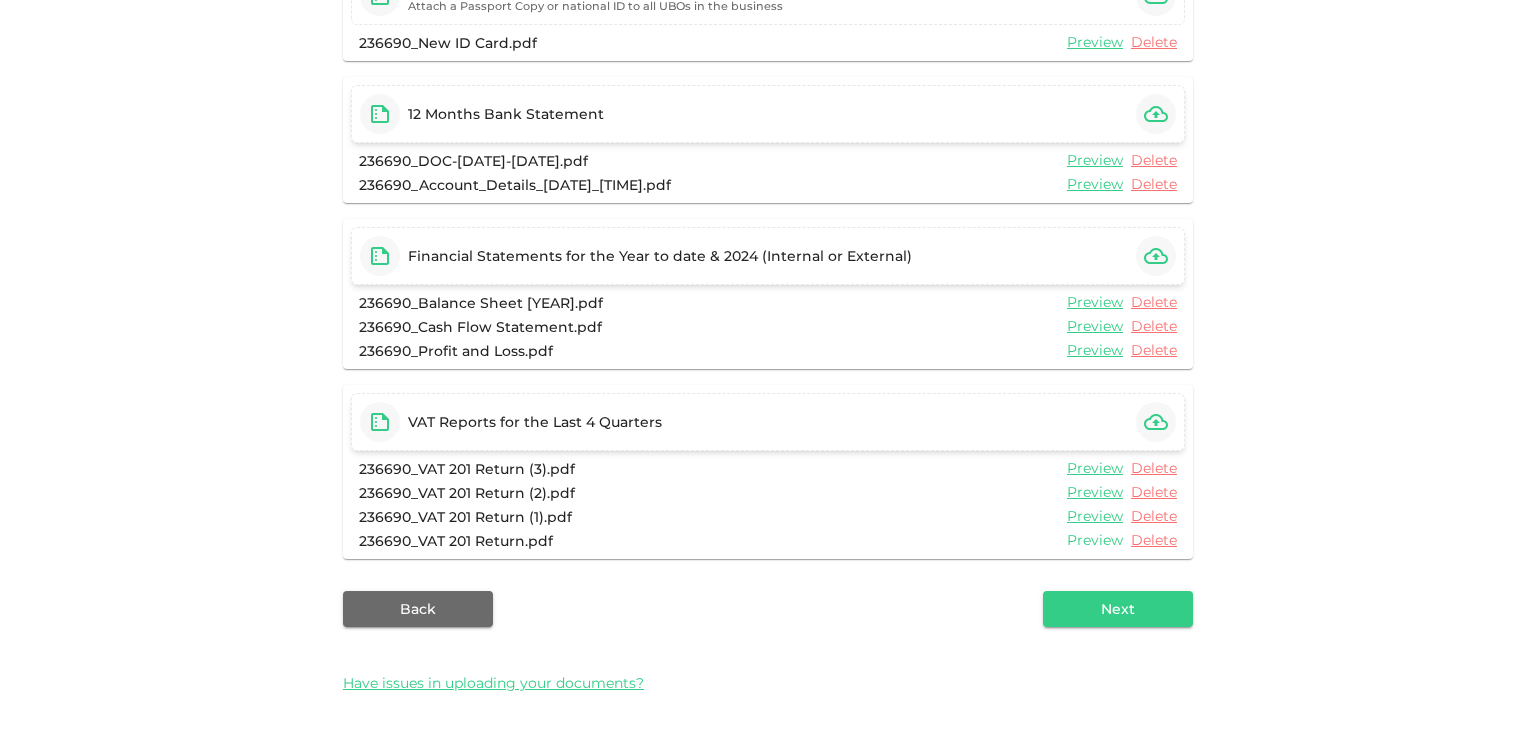 click on "Preview" at bounding box center [1095, 540] 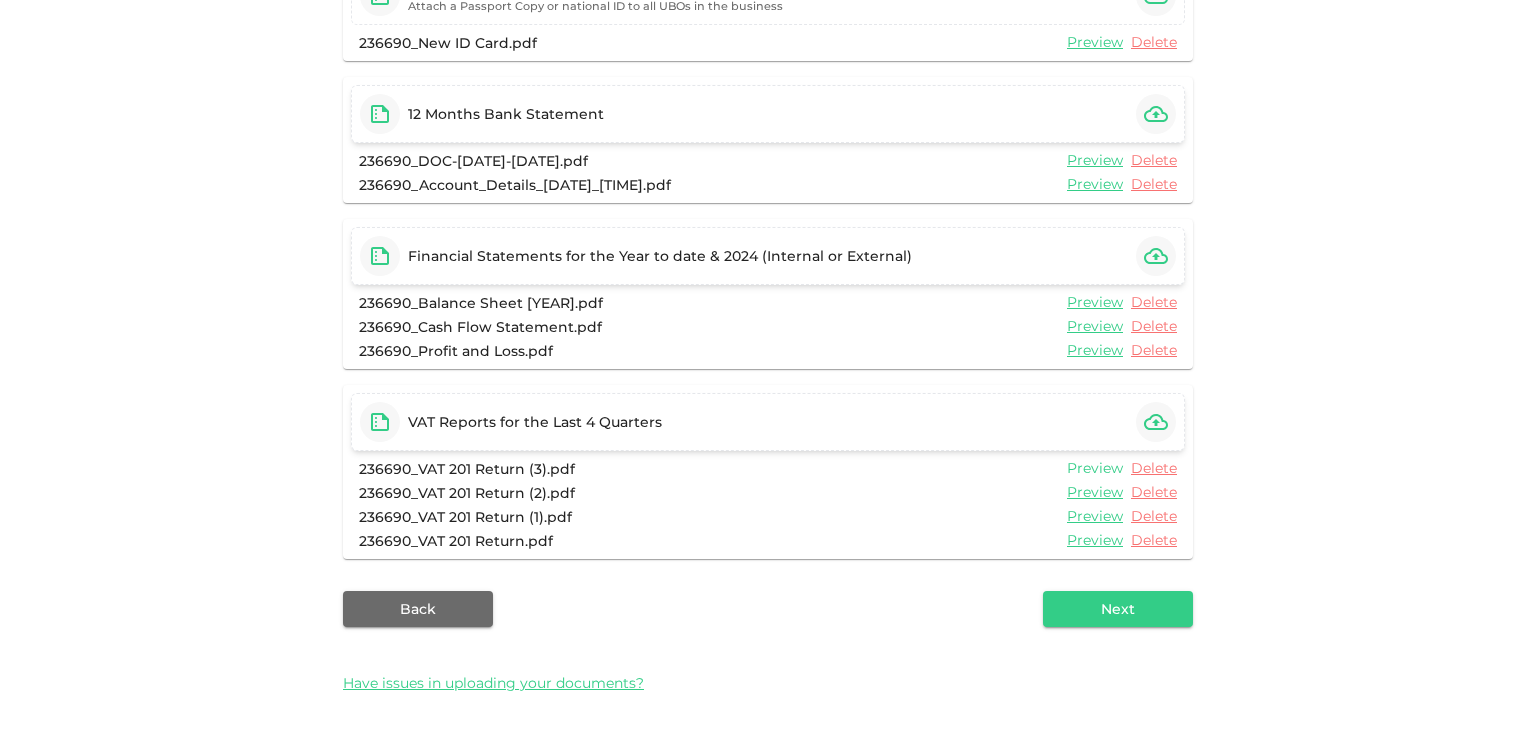 click on "Preview" at bounding box center [1095, 468] 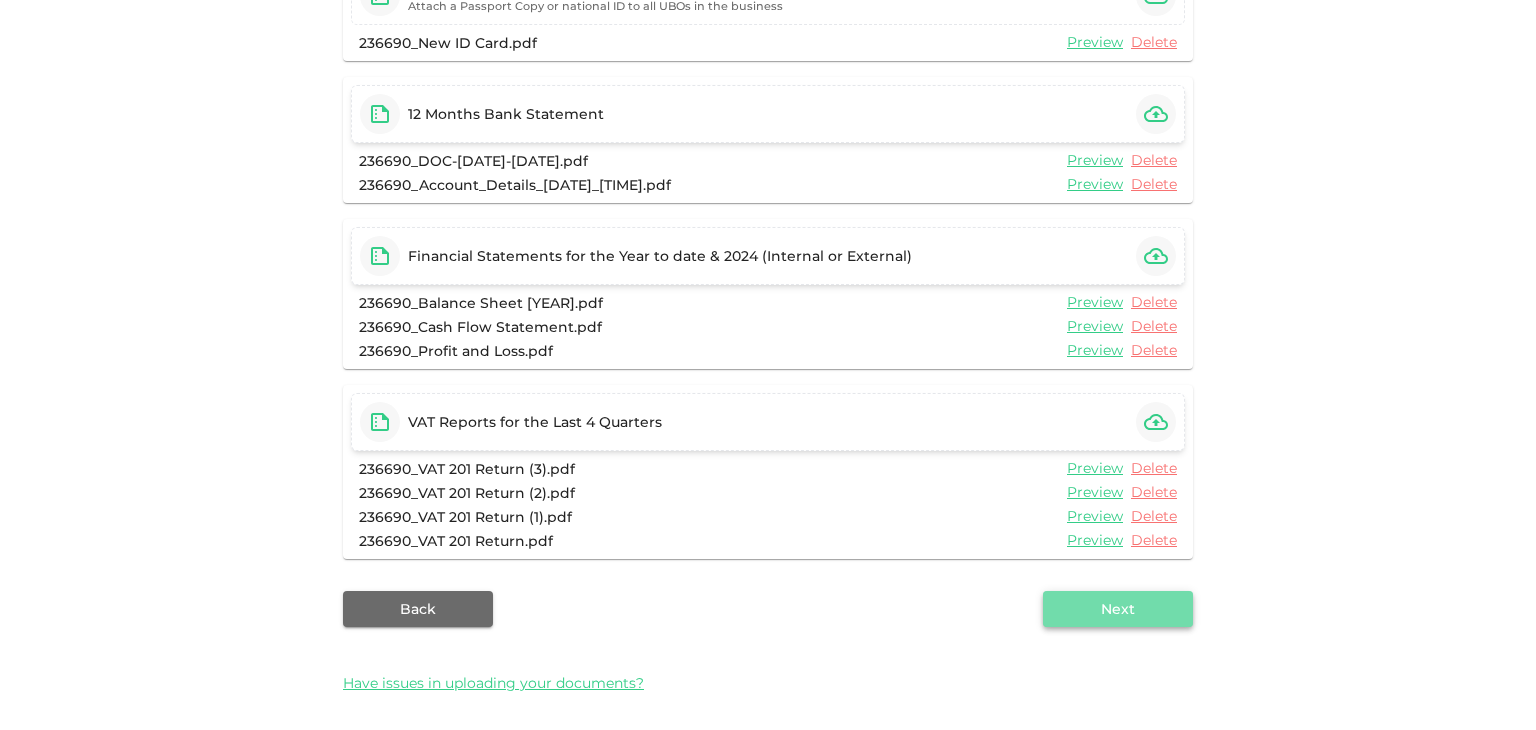 click on "Next" at bounding box center [1118, 609] 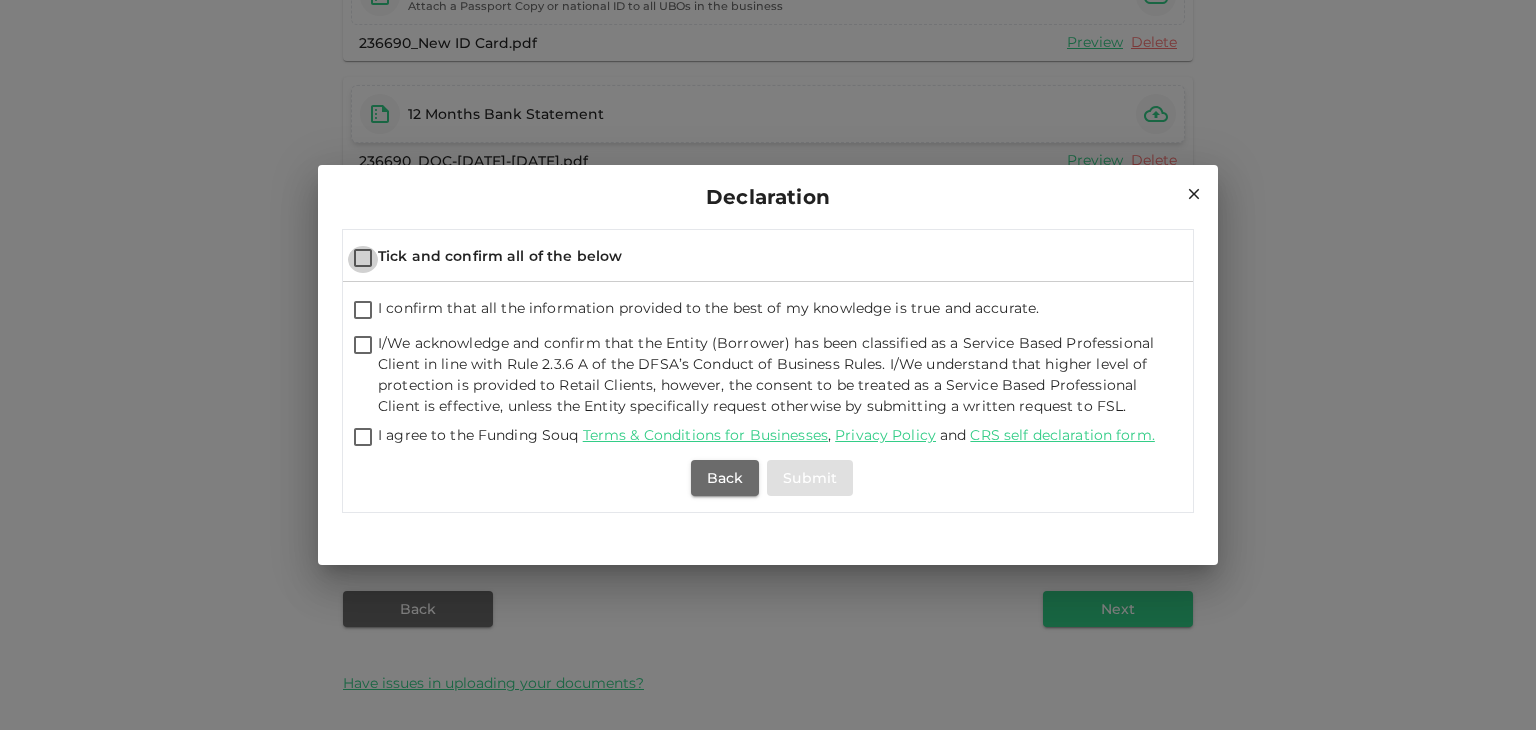 click on "Tick and confirm all of the below" at bounding box center [363, 259] 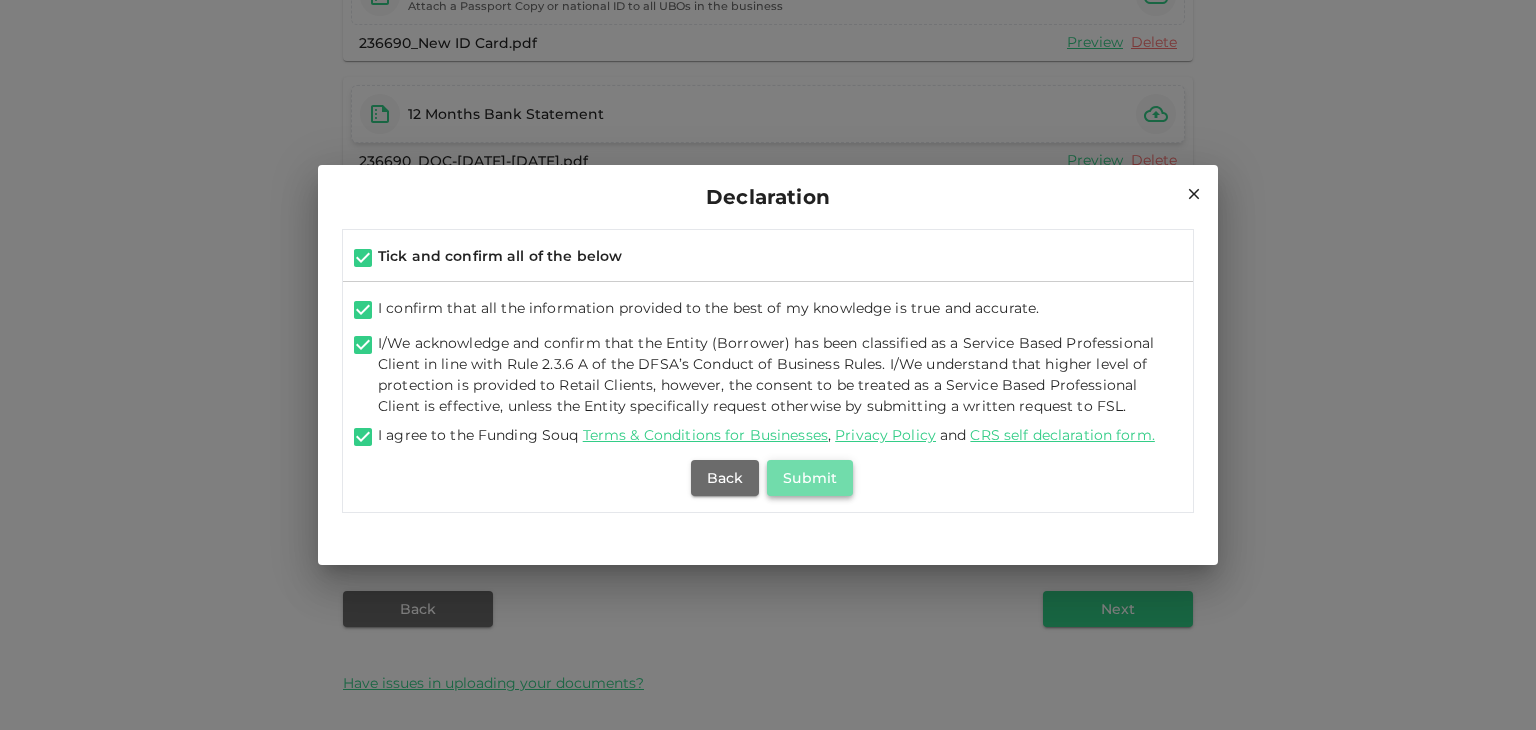 click on "Submit" at bounding box center (810, 478) 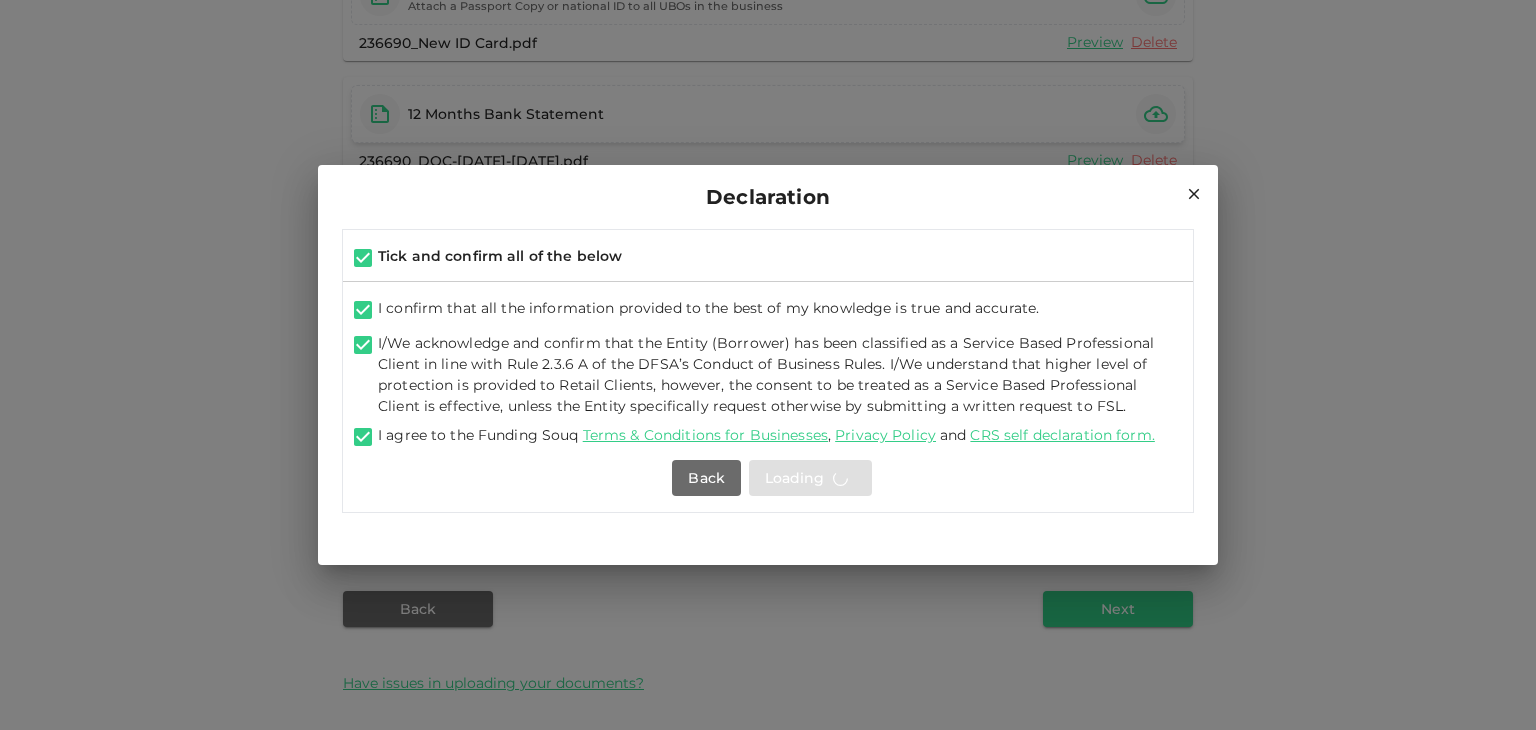 scroll, scrollTop: 0, scrollLeft: 0, axis: both 